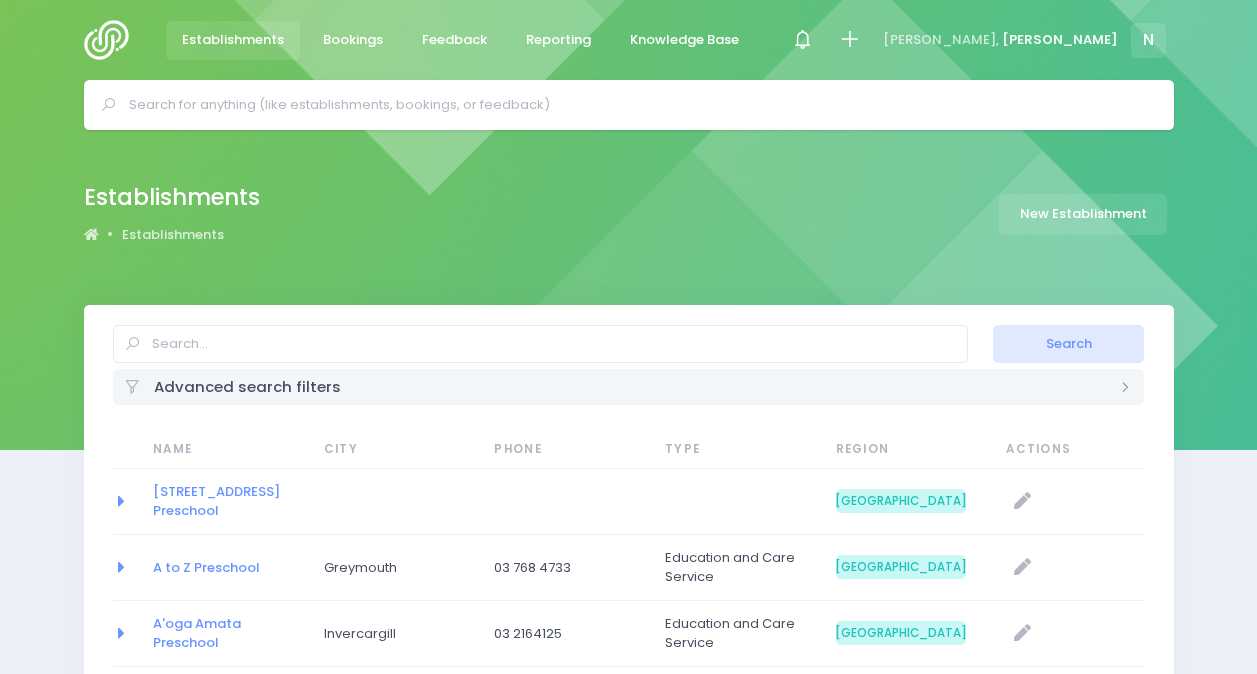 select on "20" 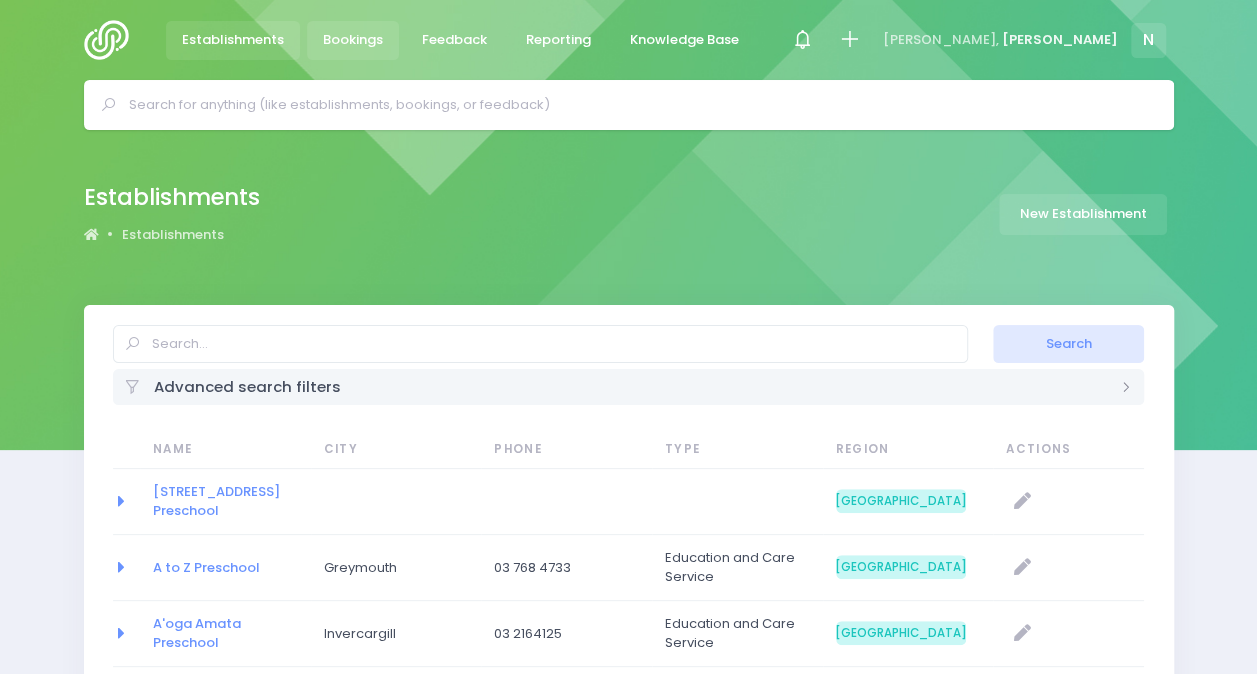 click on "Bookings" at bounding box center [353, 40] 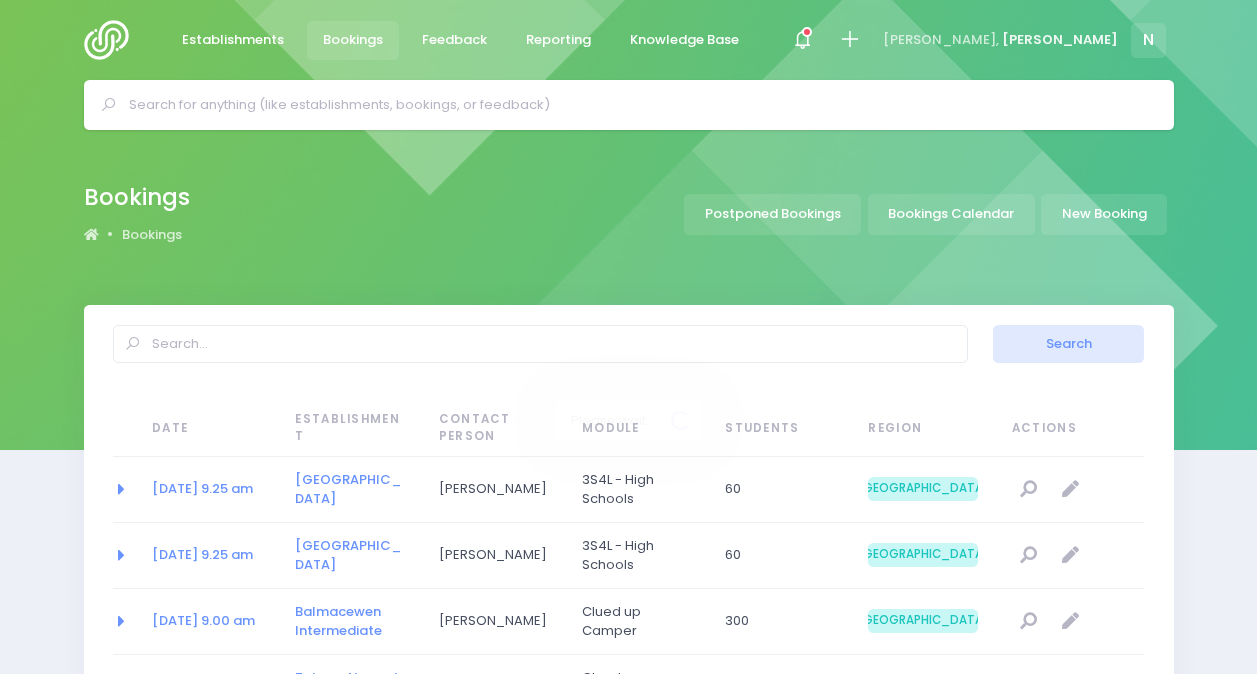 select on "20" 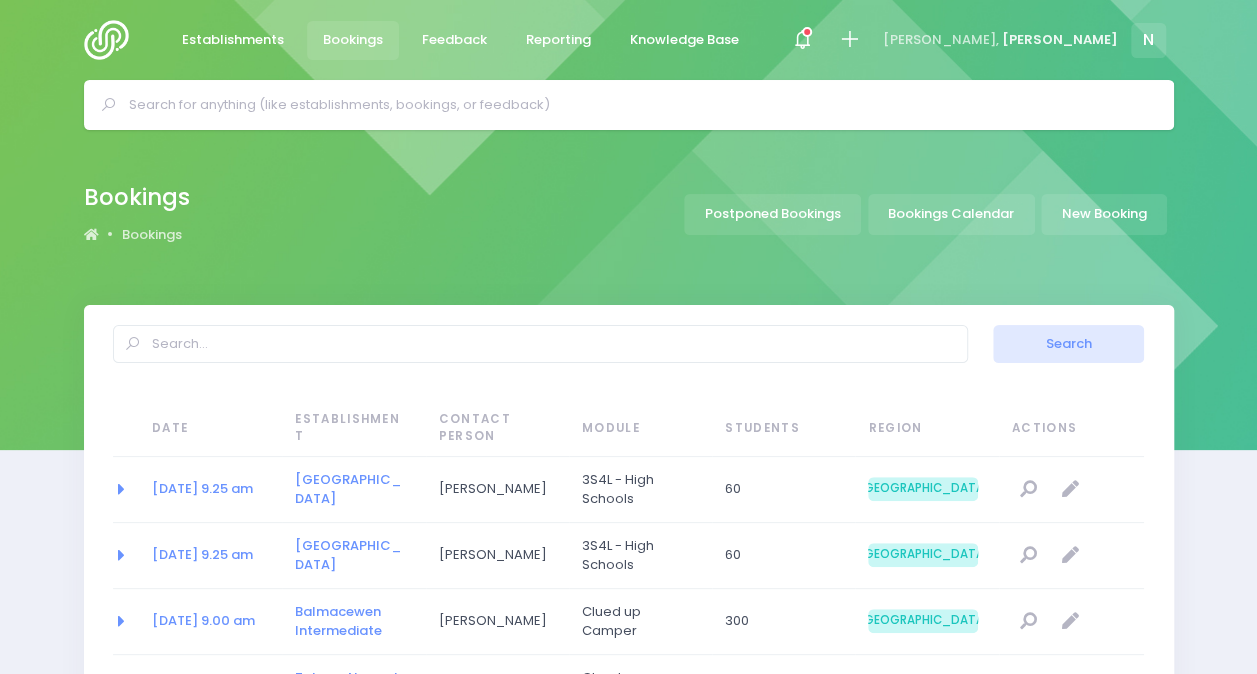 drag, startPoint x: 1256, startPoint y: 182, endPoint x: 1262, endPoint y: 202, distance: 20.880613 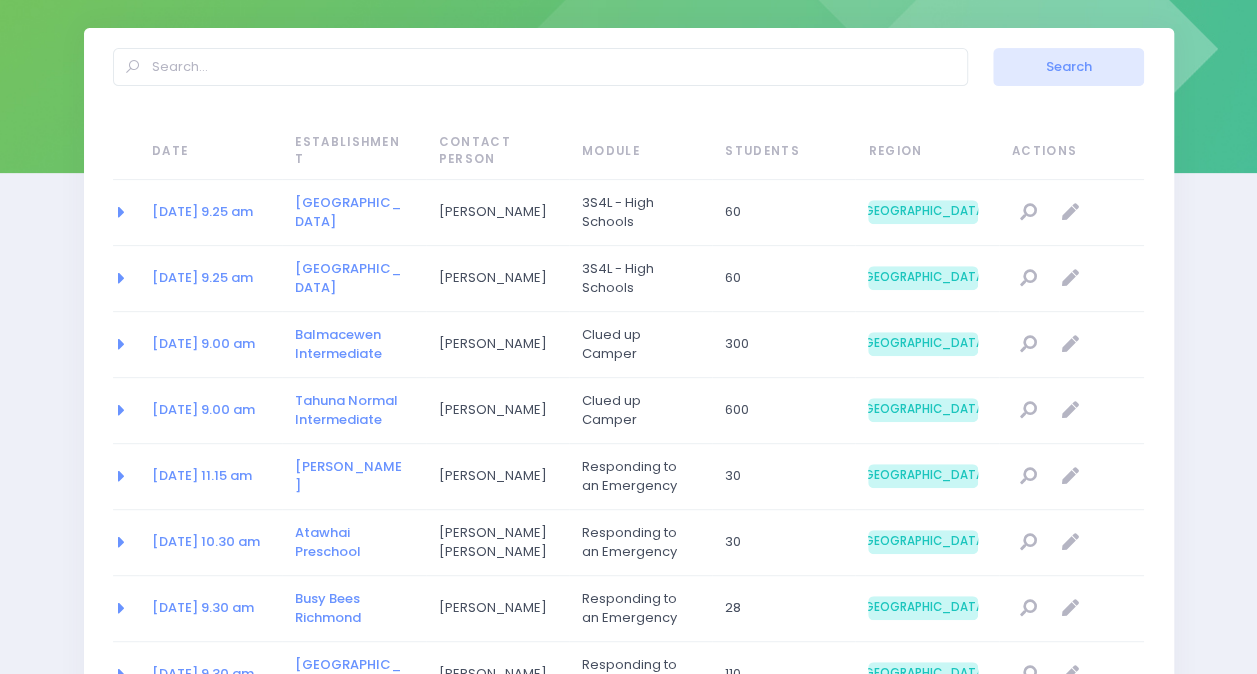scroll, scrollTop: 0, scrollLeft: 0, axis: both 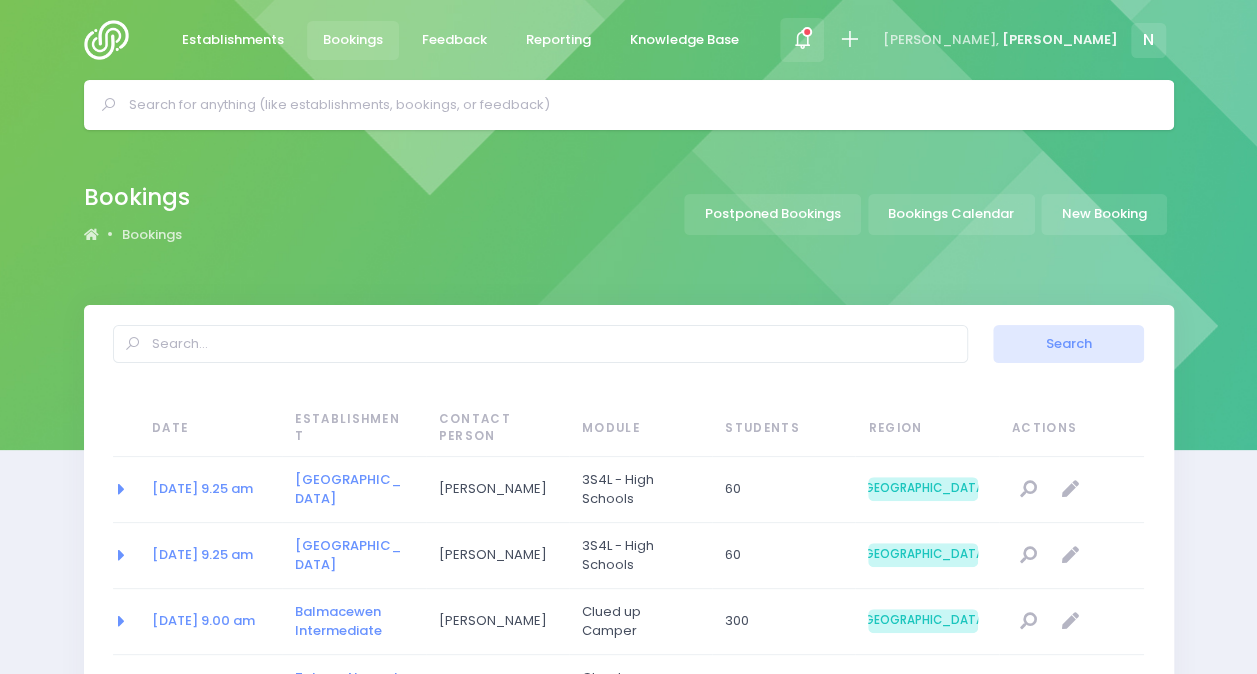 click at bounding box center [802, 39] 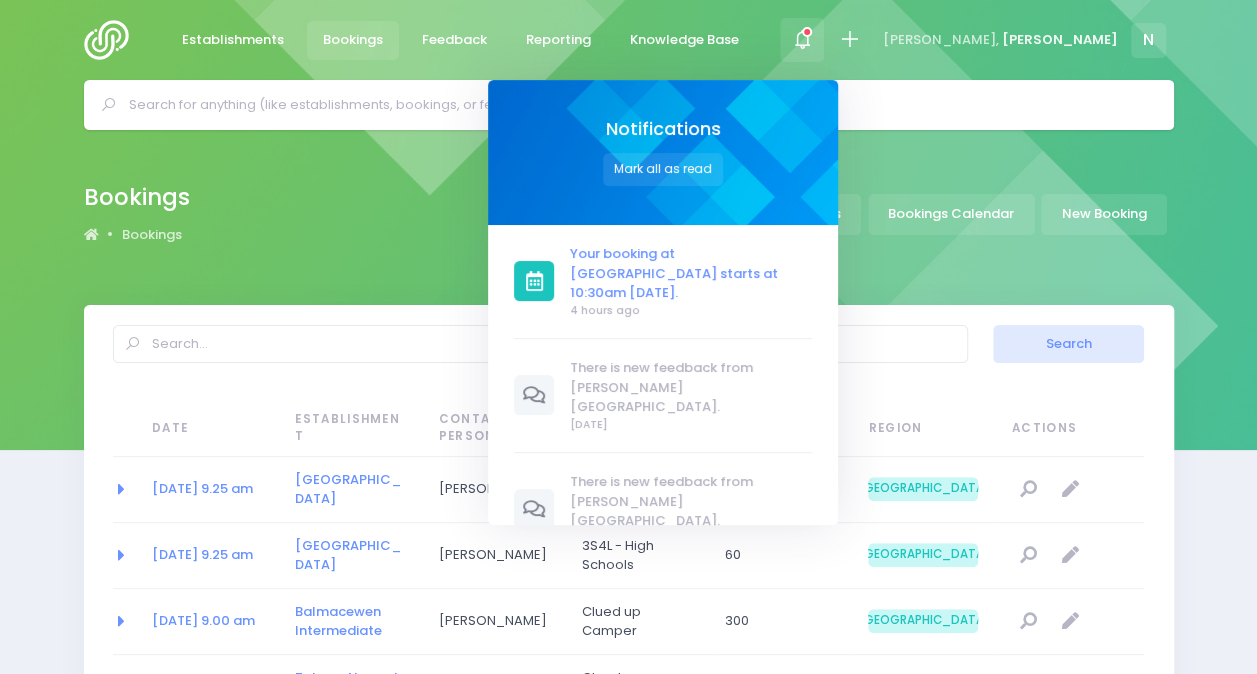 click on "Your booking at [GEOGRAPHIC_DATA] starts at 10:30am [DATE]." at bounding box center [691, 273] 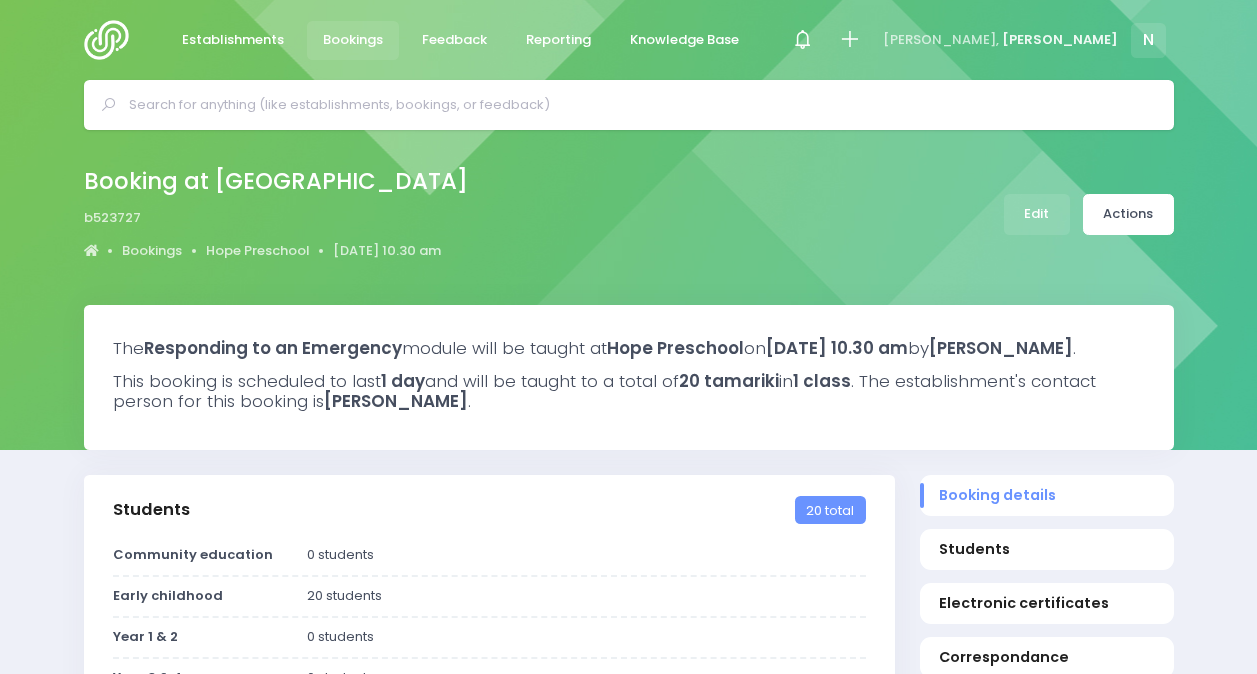 select on "5" 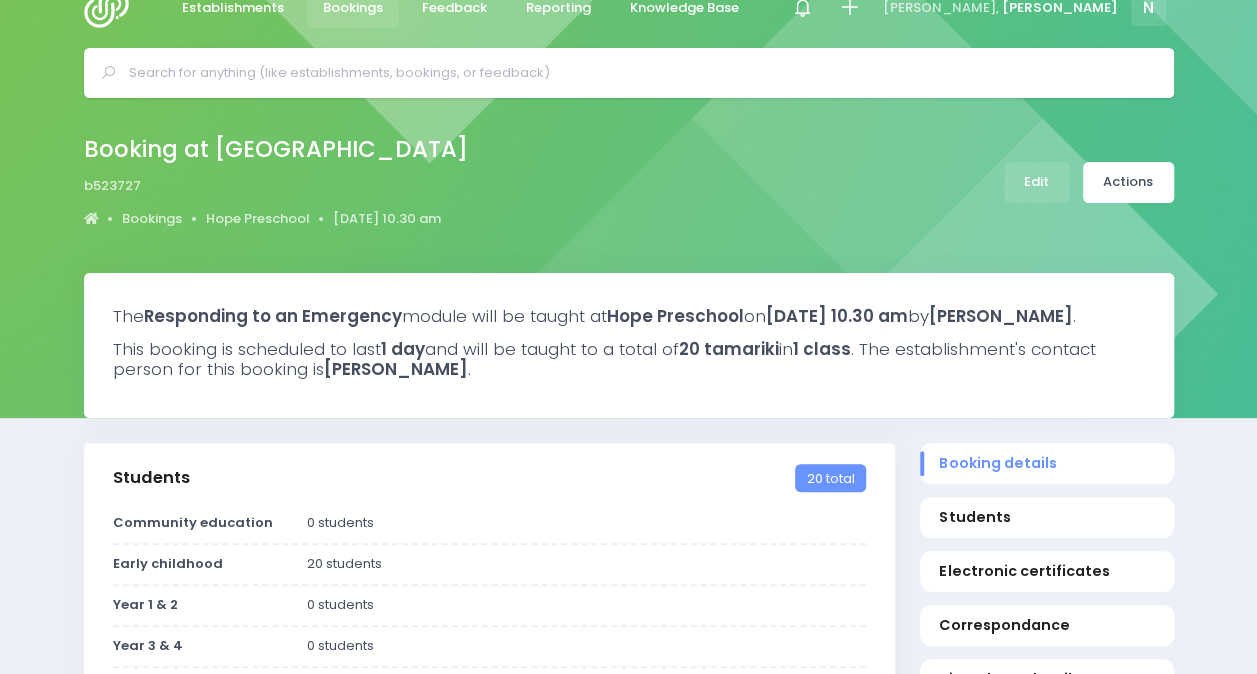 scroll, scrollTop: 2, scrollLeft: 0, axis: vertical 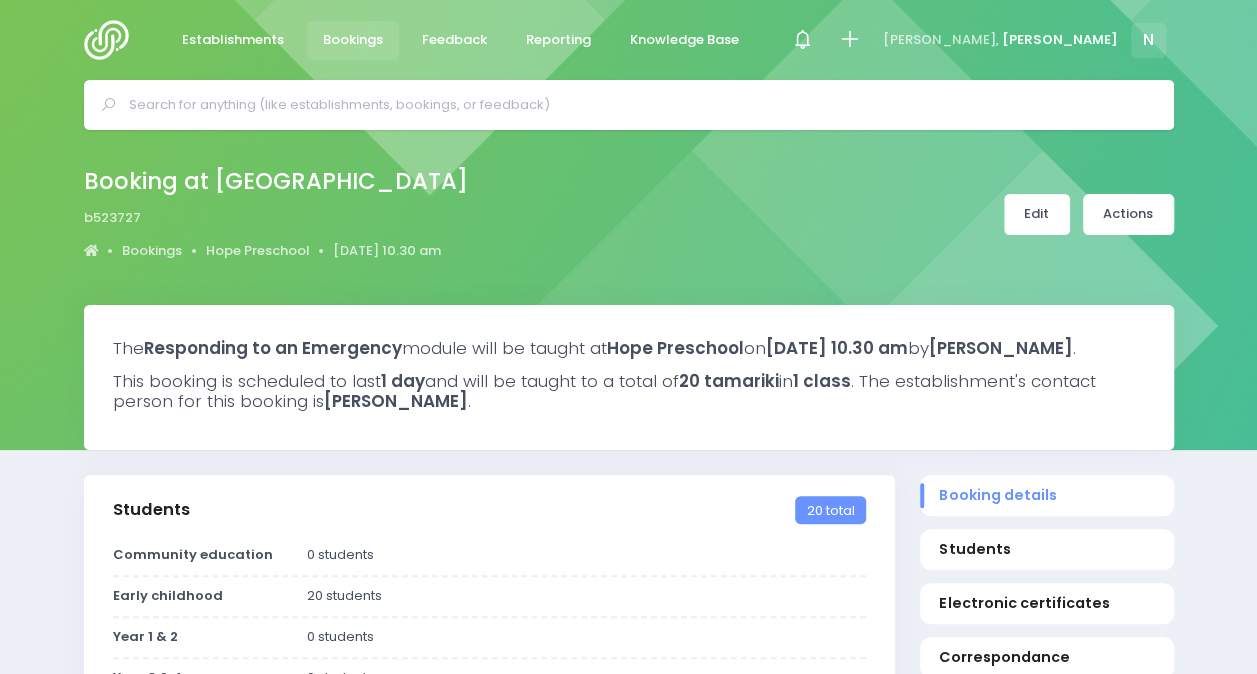 click on "Edit" at bounding box center [1037, 214] 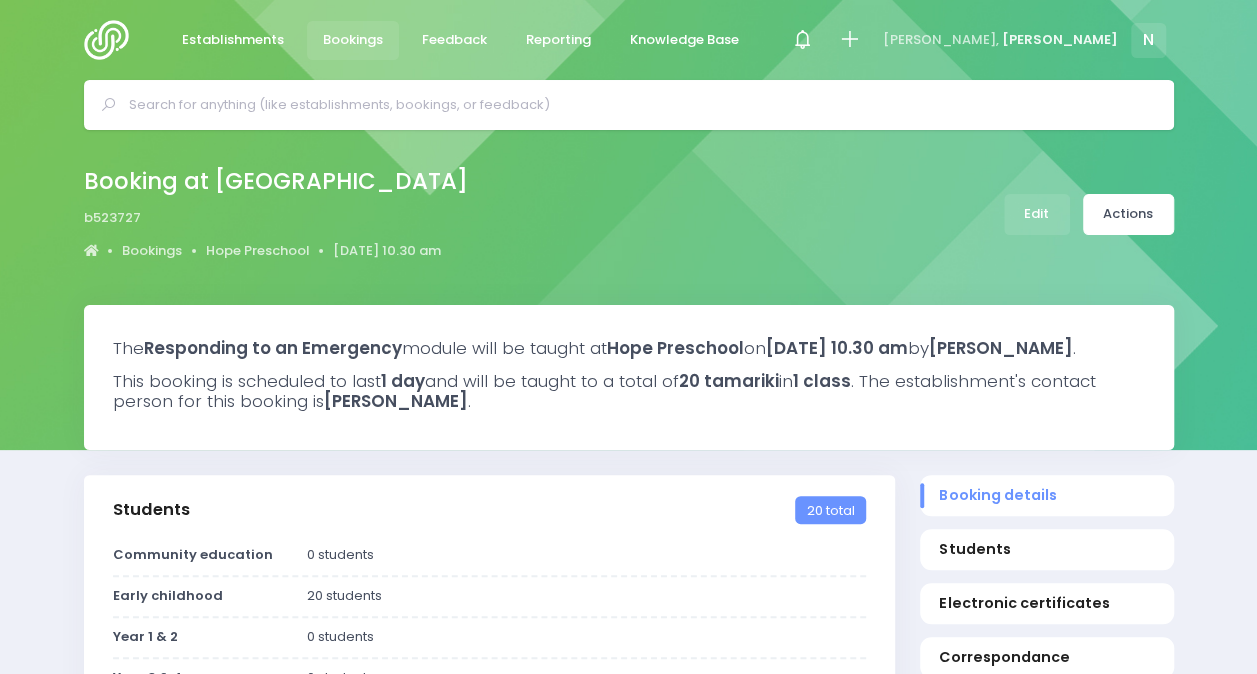 click on "Booking at Hope Preschool
b523727
Bookings
Hope Preschool
9 July 2025 10.30 am" at bounding box center [629, 214] 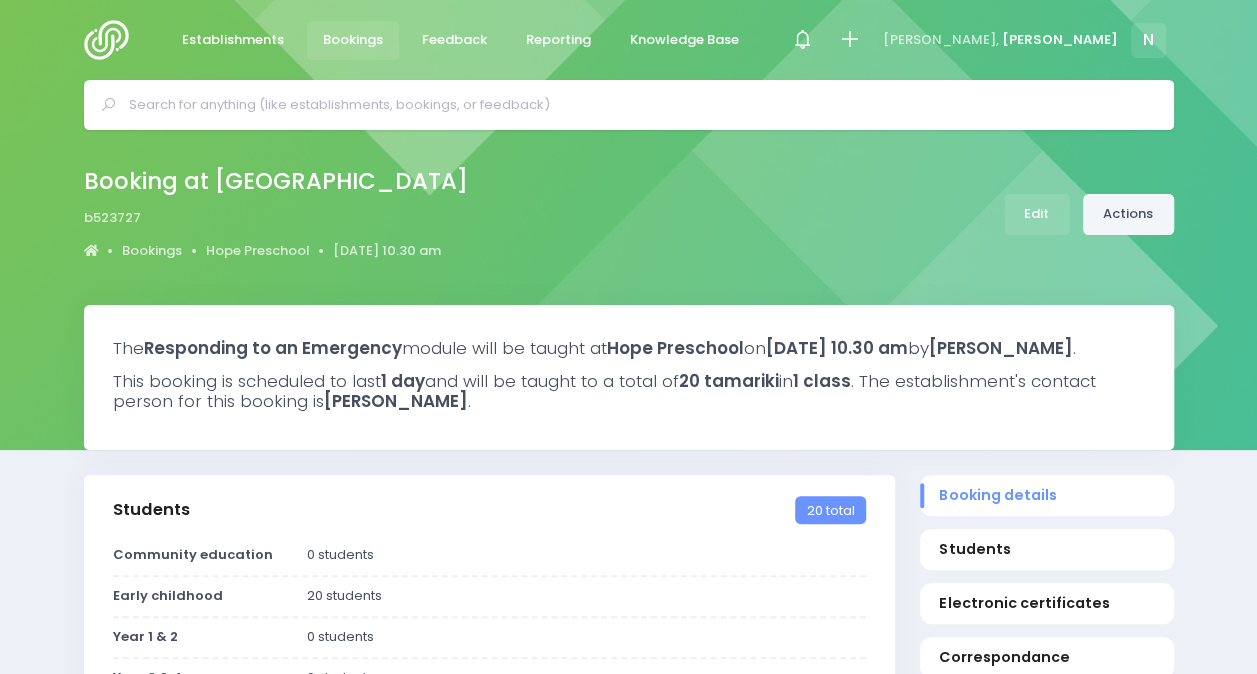 click on "Actions" at bounding box center [1128, 214] 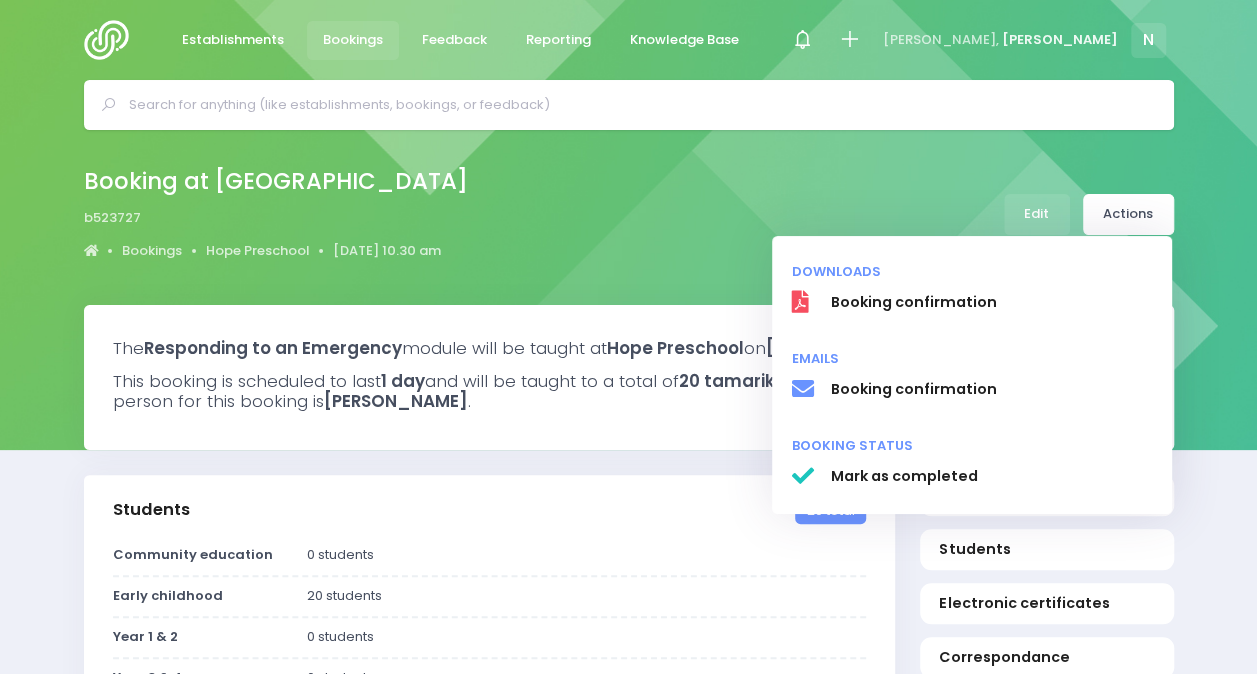 click on "Booking at Hope Preschool
b523727
Bookings
Hope Preschool
9 July 2025 10.30 am" at bounding box center (629, 214) 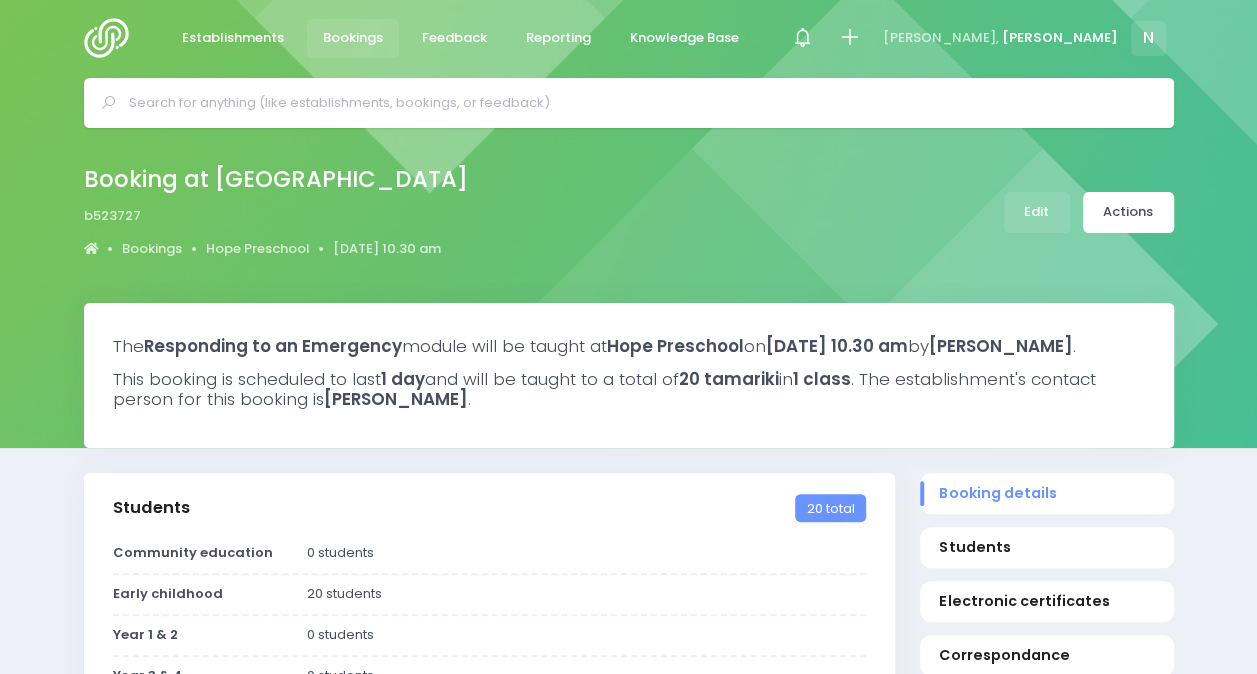 scroll, scrollTop: 0, scrollLeft: 0, axis: both 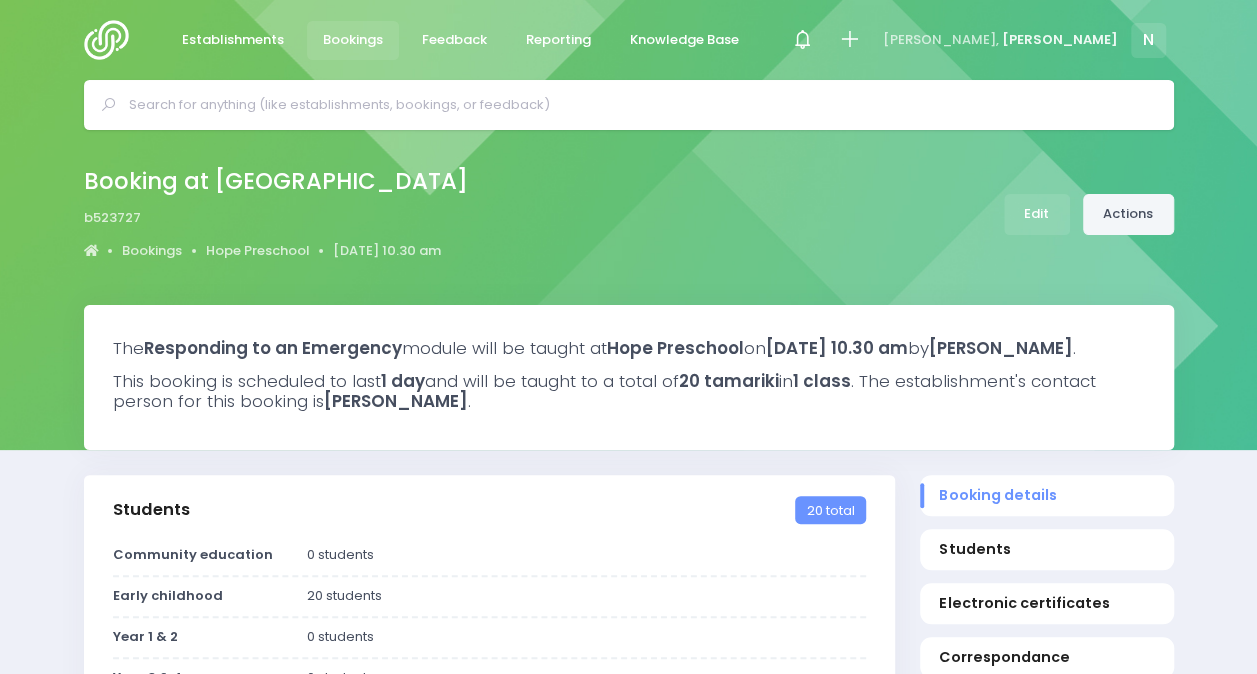 click on "Actions" at bounding box center (1128, 214) 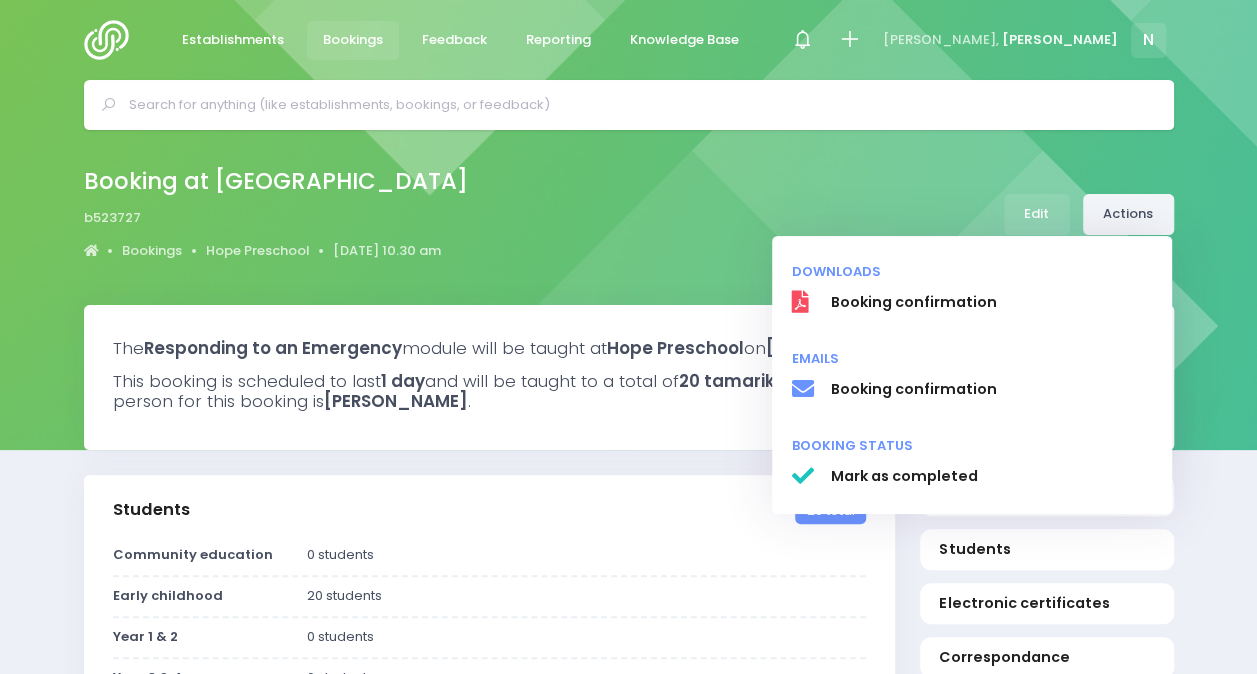 click on "Actions" at bounding box center (1128, 214) 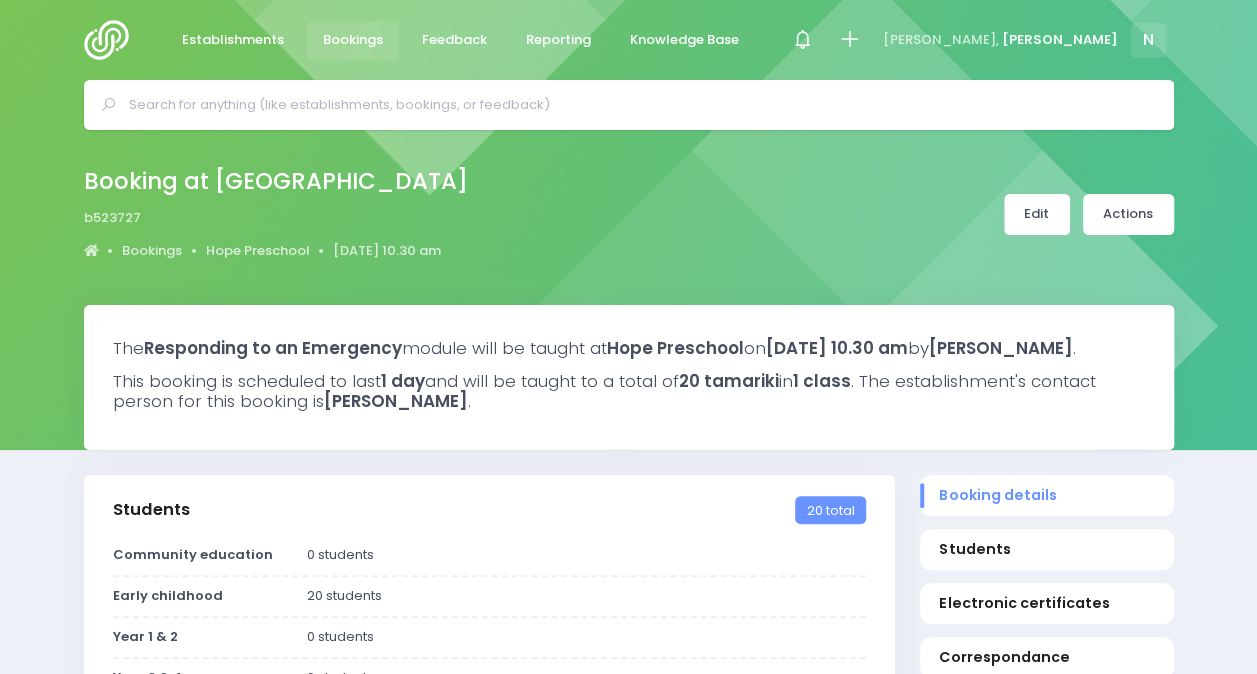 click on "Edit" at bounding box center (1037, 214) 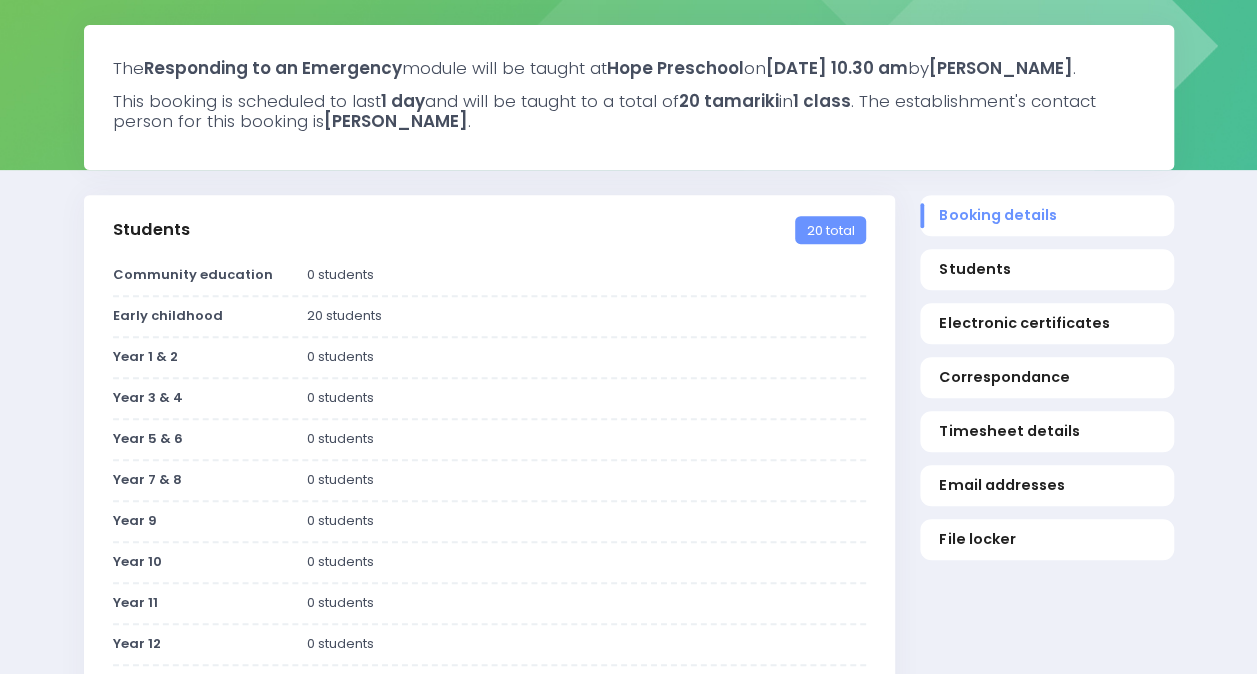 scroll, scrollTop: 0, scrollLeft: 0, axis: both 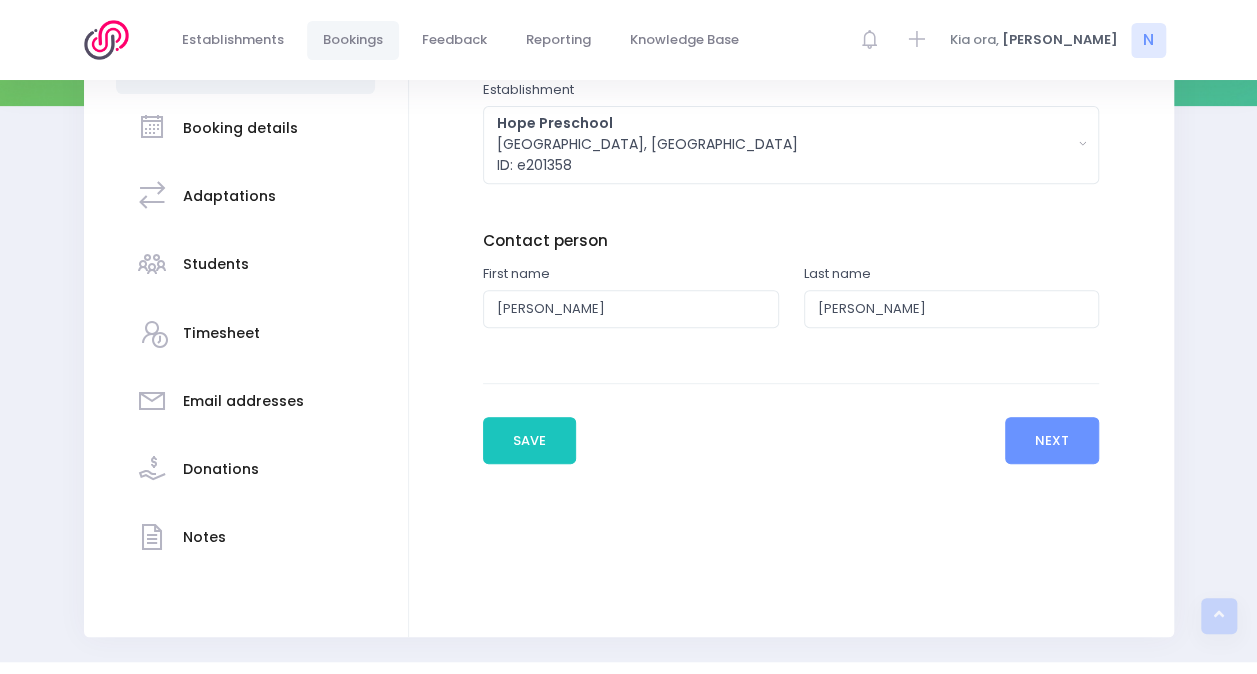 click on "Donations" at bounding box center [221, 469] 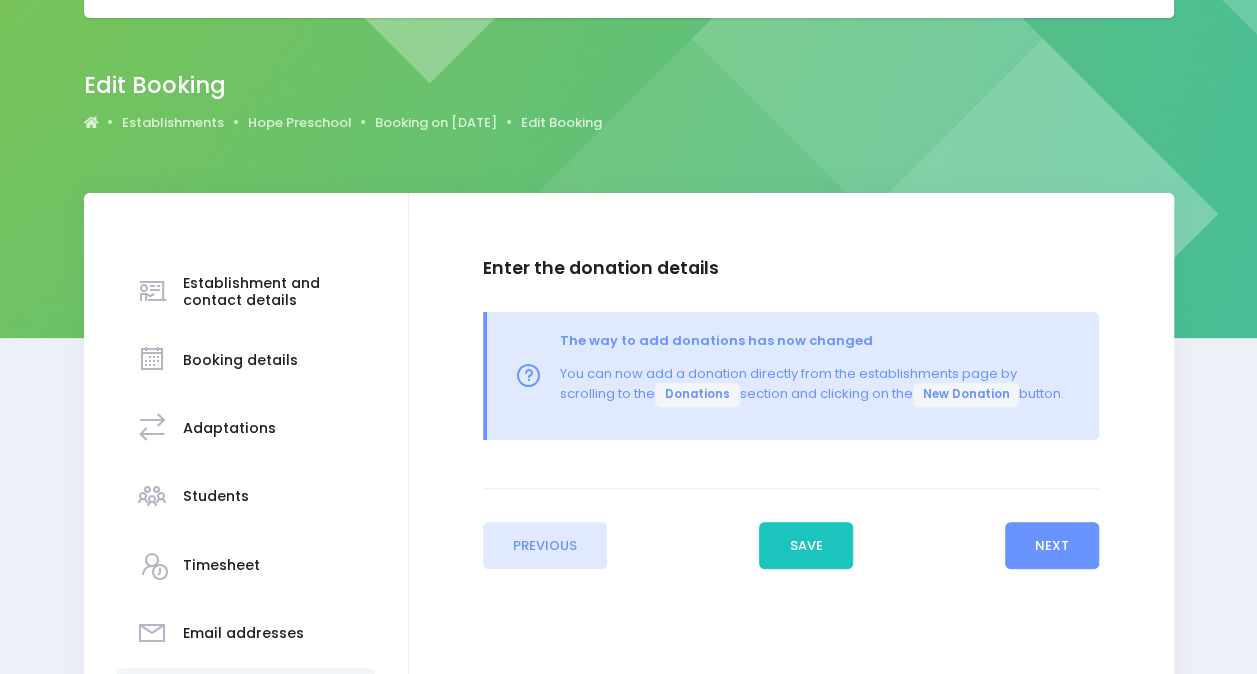 scroll, scrollTop: 0, scrollLeft: 0, axis: both 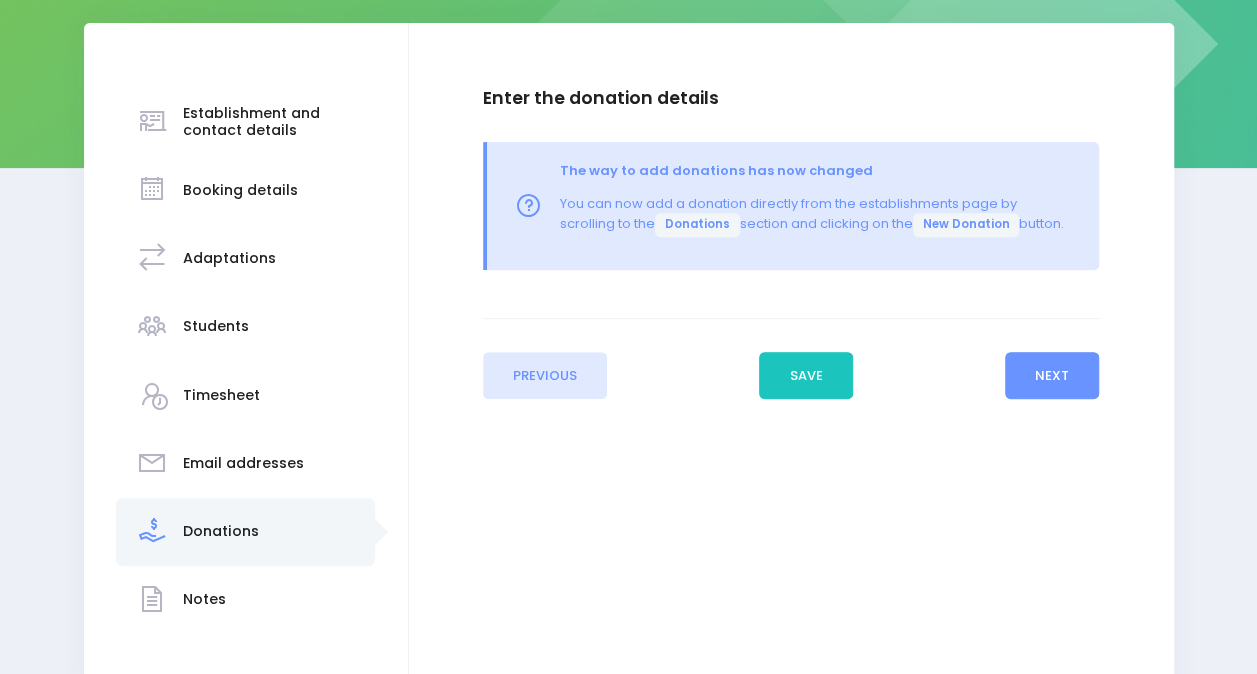click on "Booking details" at bounding box center (240, 190) 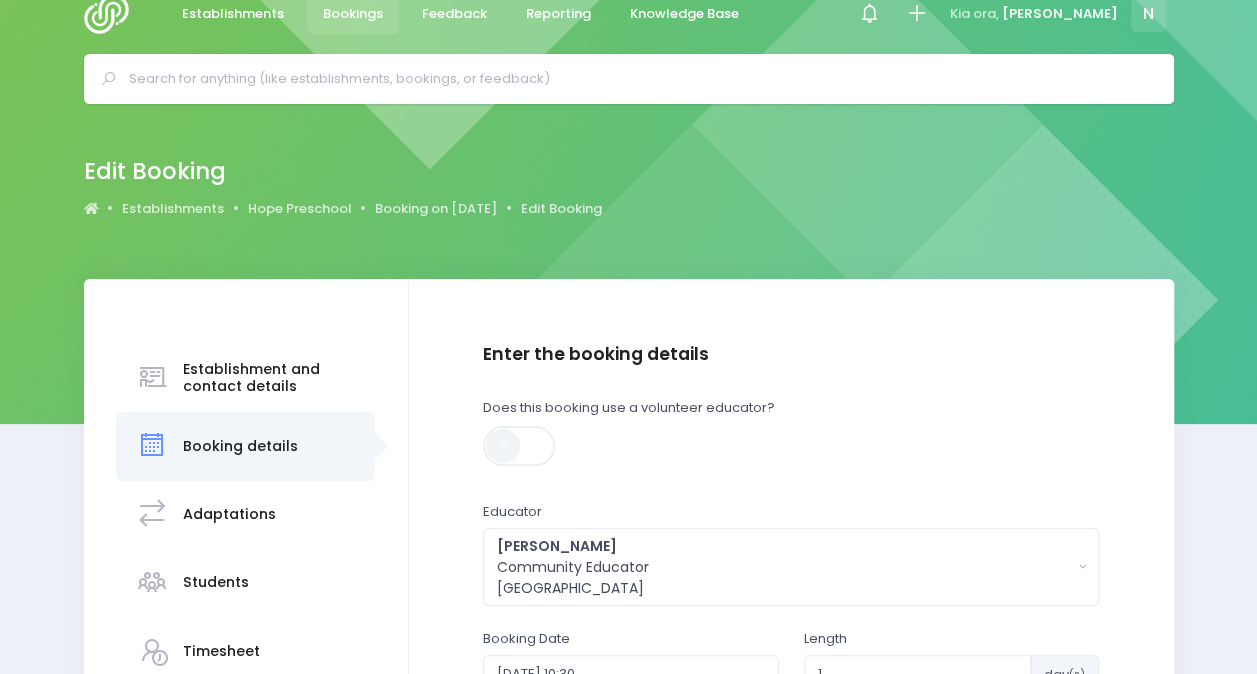 scroll, scrollTop: 0, scrollLeft: 0, axis: both 